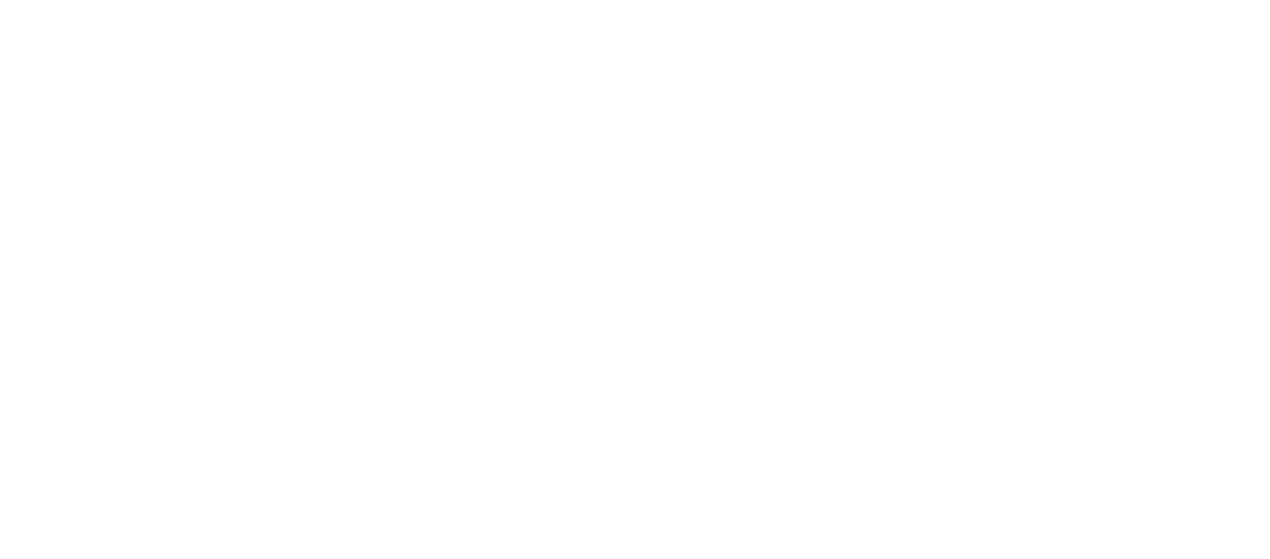 scroll, scrollTop: 0, scrollLeft: 0, axis: both 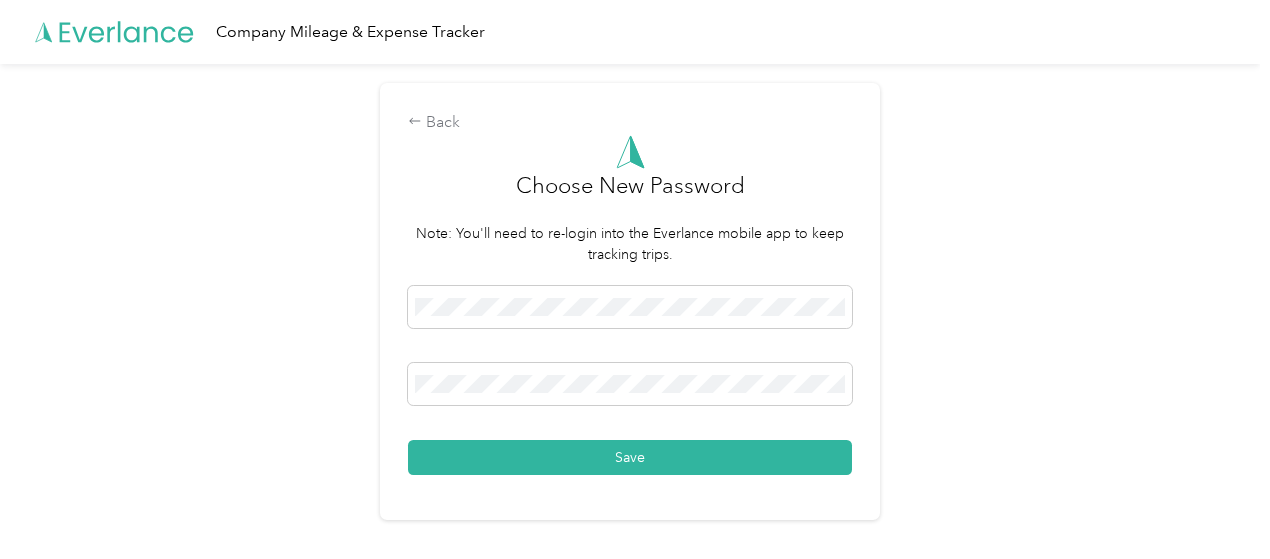 click on "Back Choose New Password Note: You'll need to re-login into the Everlance mobile app to keep tracking trips. Save" at bounding box center (630, 310) 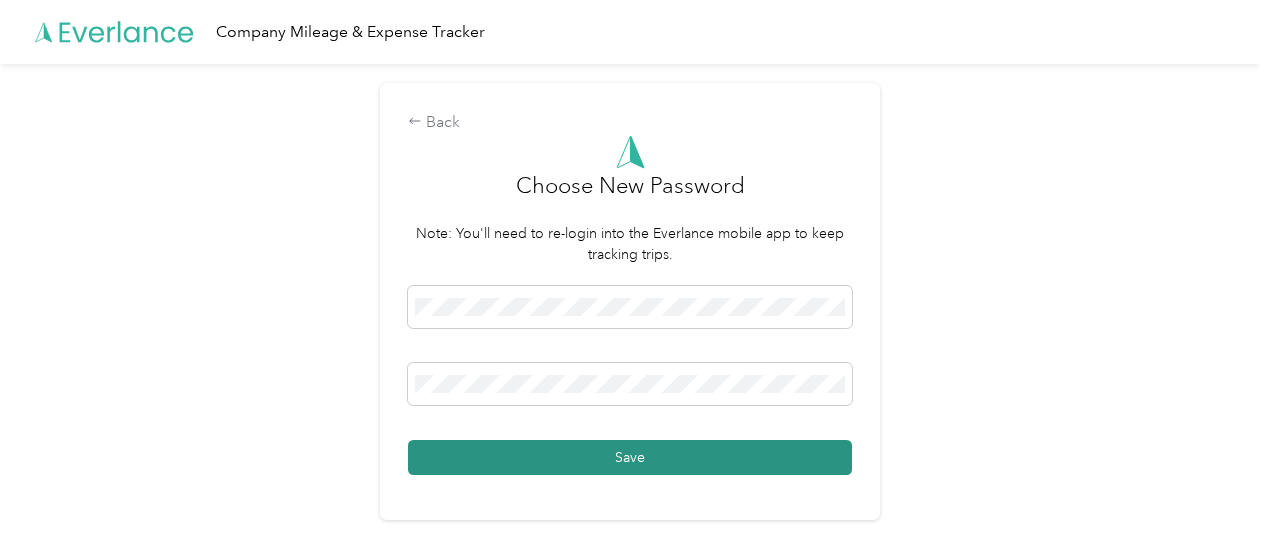 click on "Save" at bounding box center (630, 457) 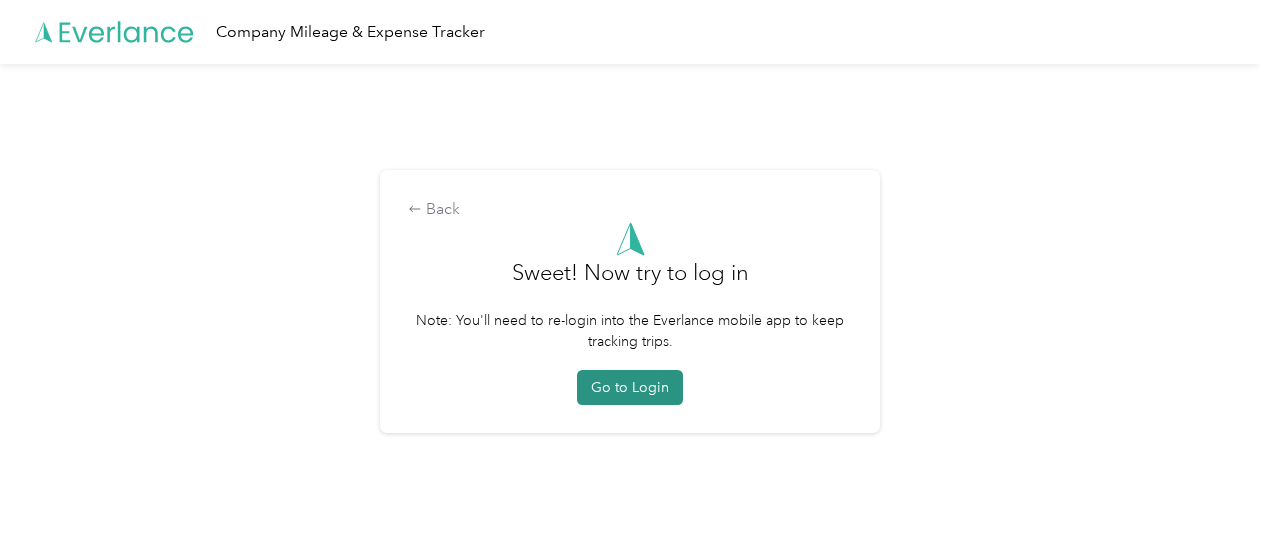 click on "Go to Login" at bounding box center [630, 387] 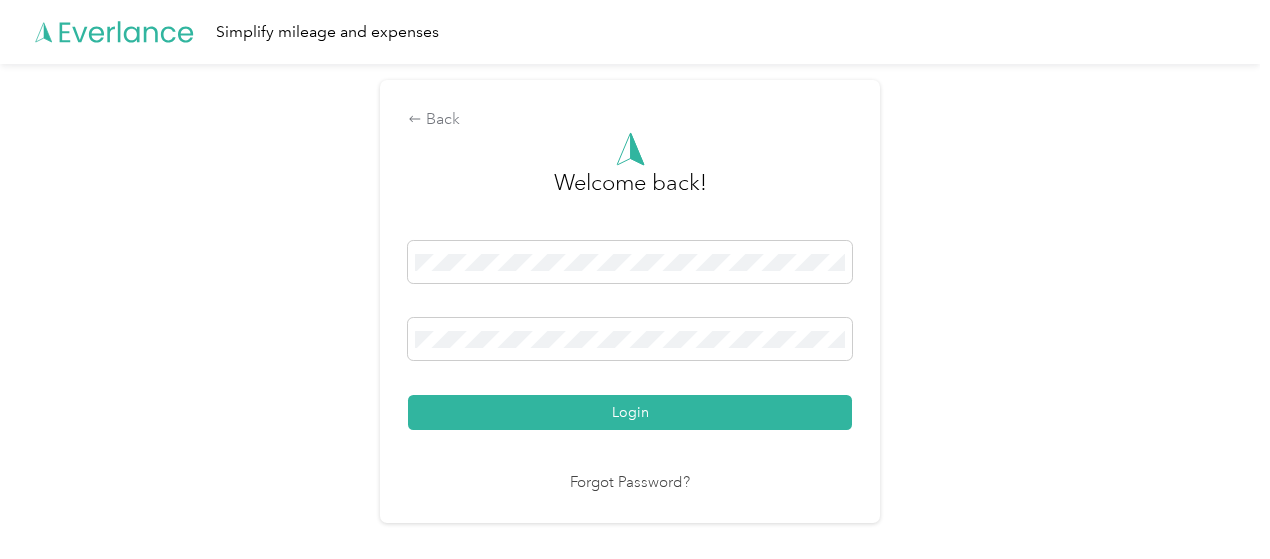 click on "Login" at bounding box center (630, 335) 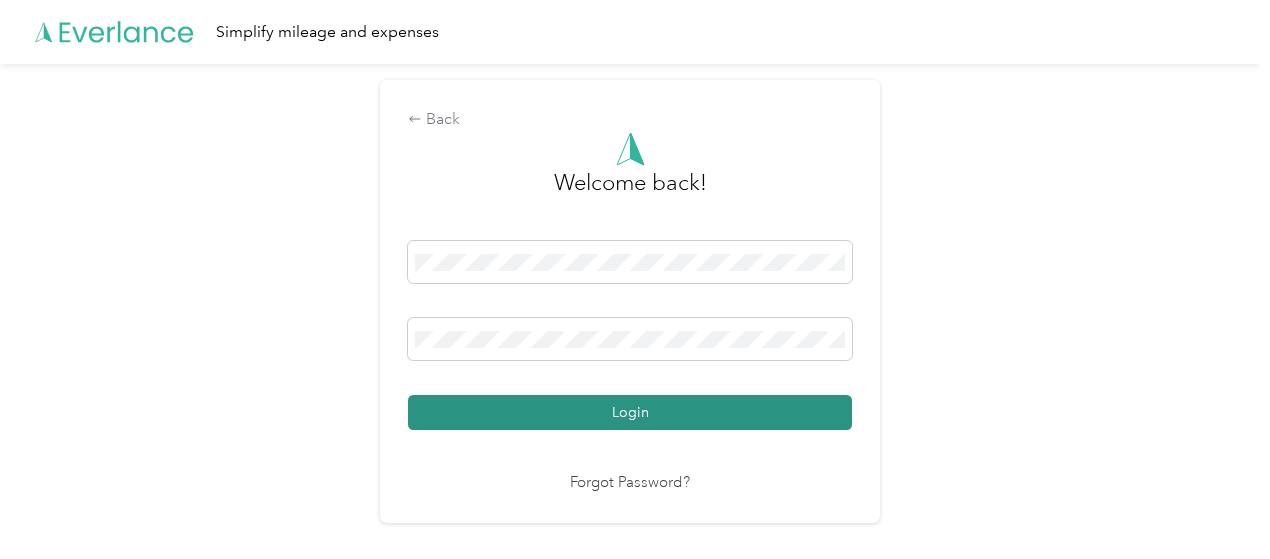 click on "Login" at bounding box center (630, 412) 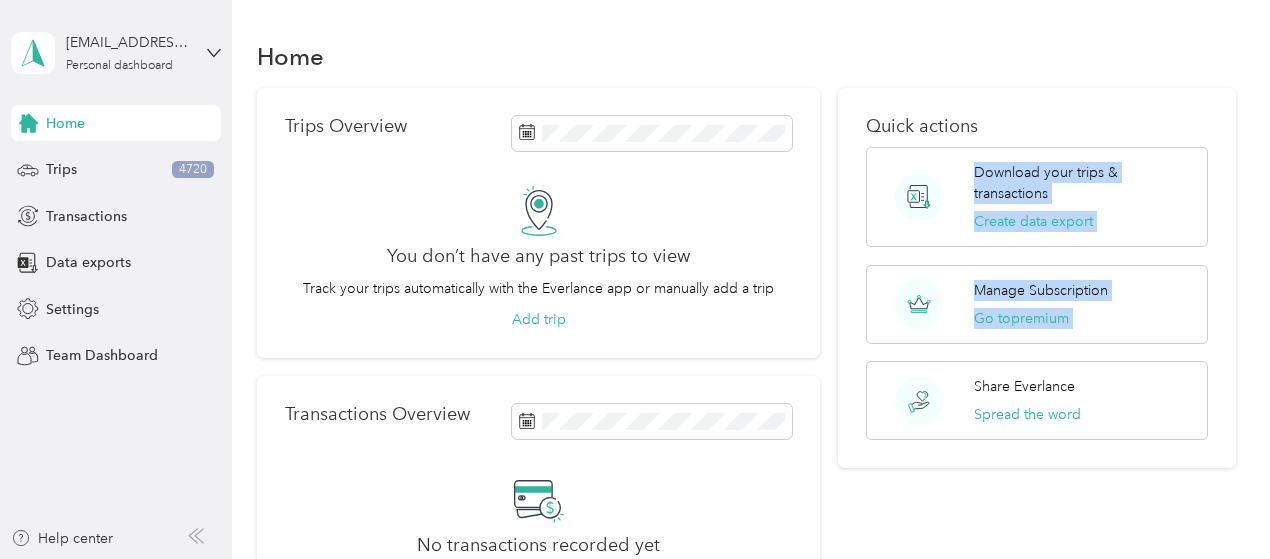 drag, startPoint x: 859, startPoint y: 366, endPoint x: 922, endPoint y: 138, distance: 236.54387 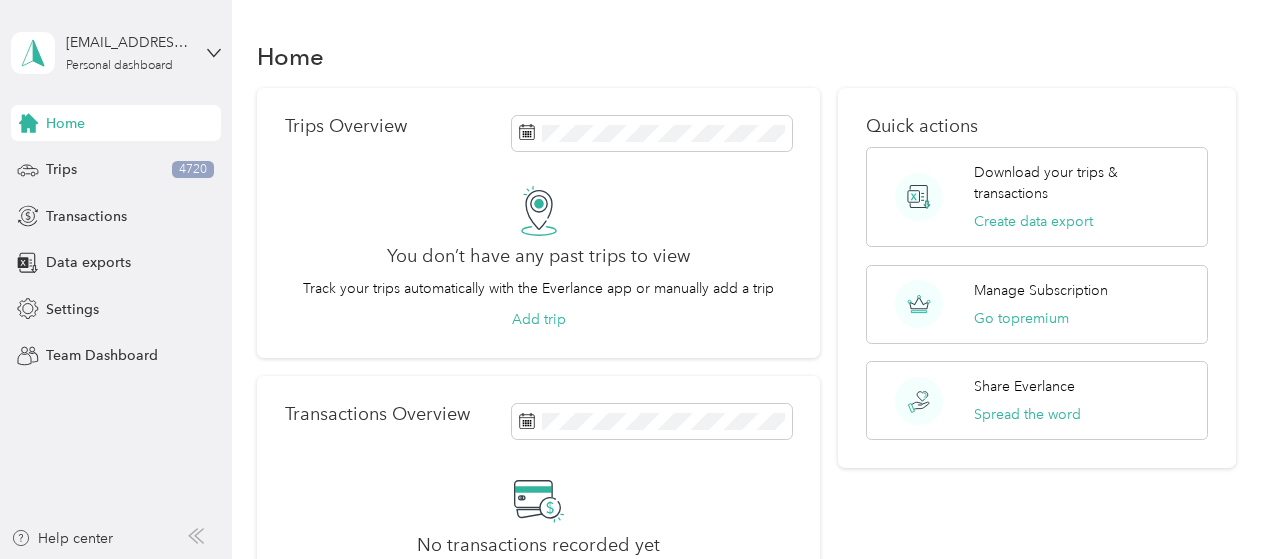 click on "[EMAIL_ADDRESS][DOMAIN_NAME] Personal dashboard" at bounding box center (116, 53) 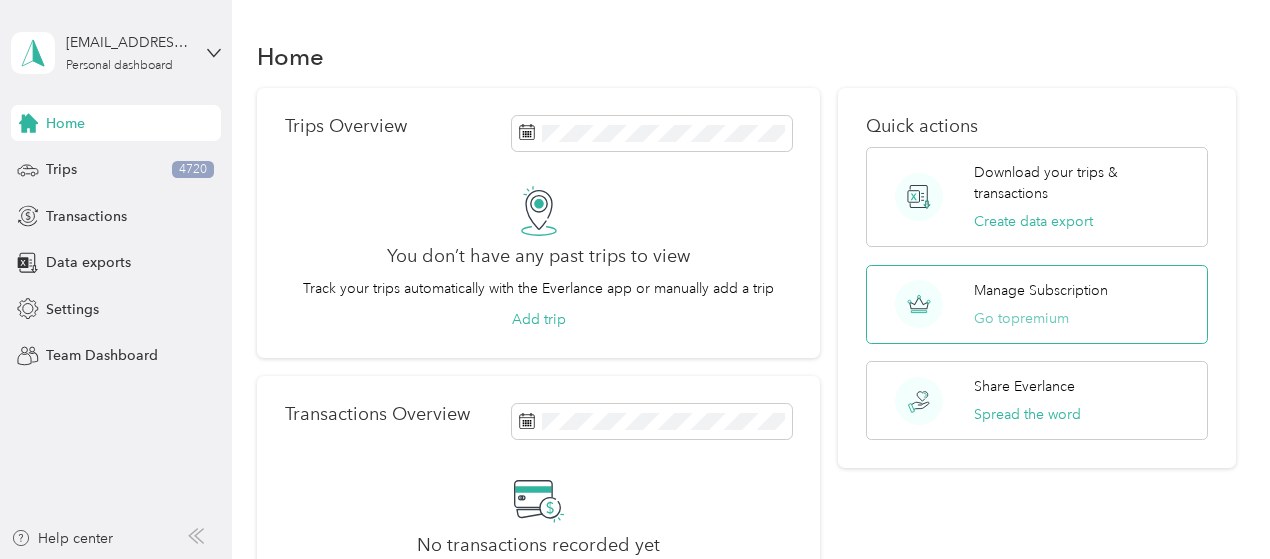 click on "Go to  premium" at bounding box center (1021, 318) 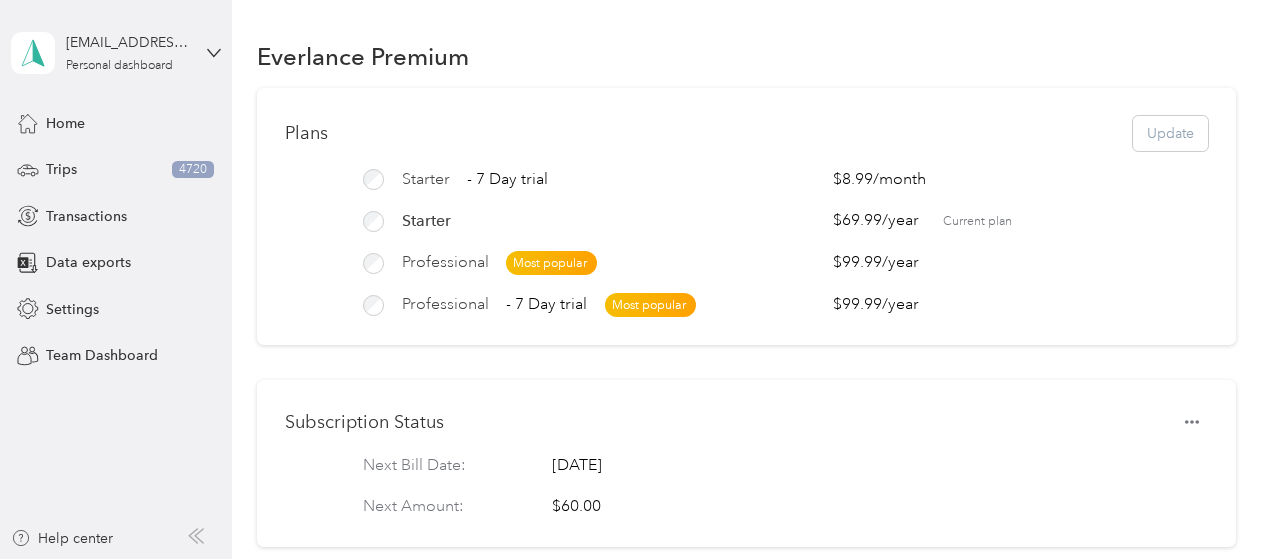 click on "Plans Update" at bounding box center (746, 133) 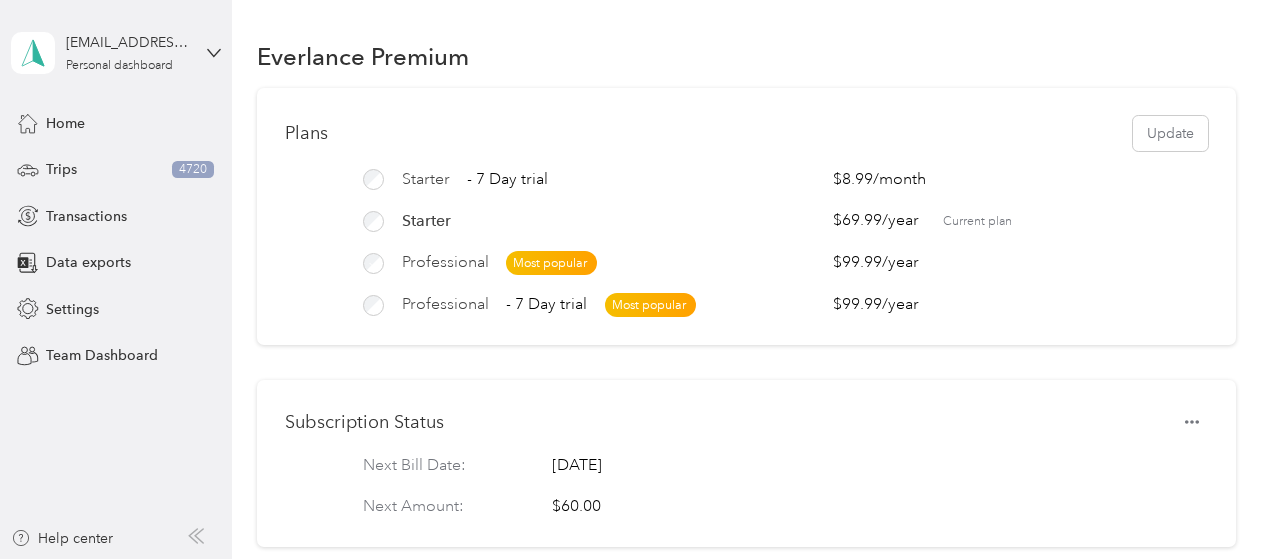 click on "Most popular" at bounding box center [551, 263] 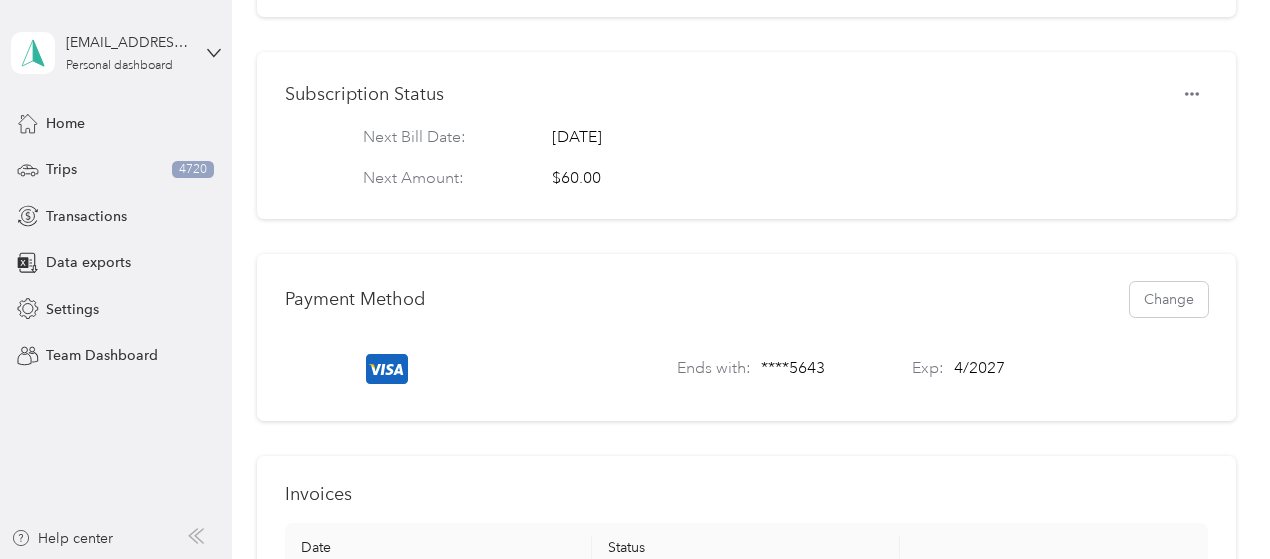 scroll, scrollTop: 329, scrollLeft: 0, axis: vertical 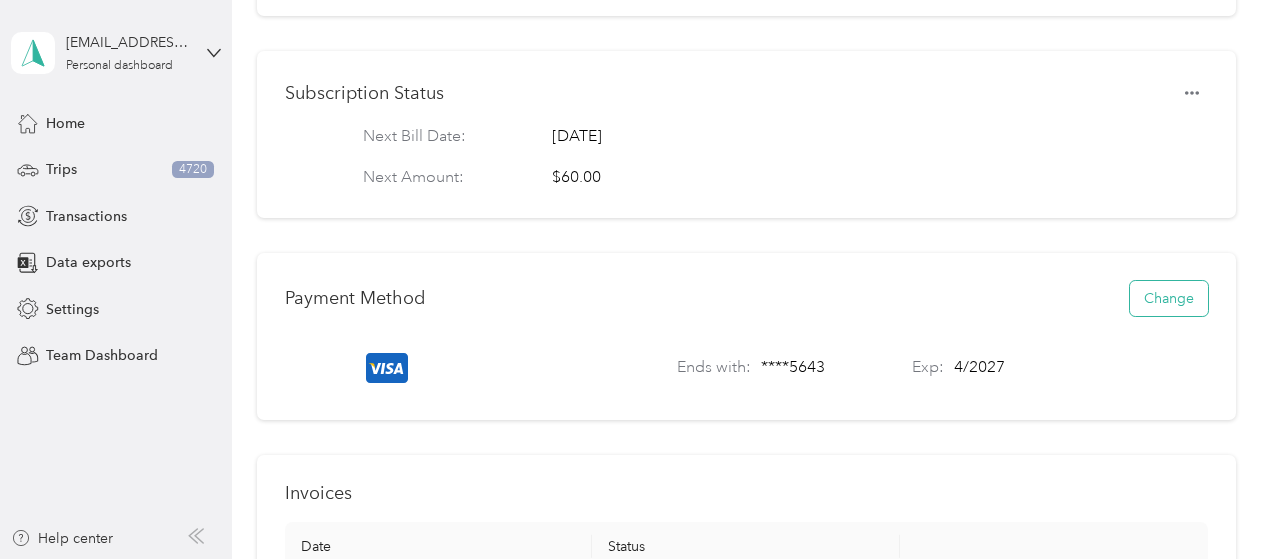 click on "Change" at bounding box center (1169, 298) 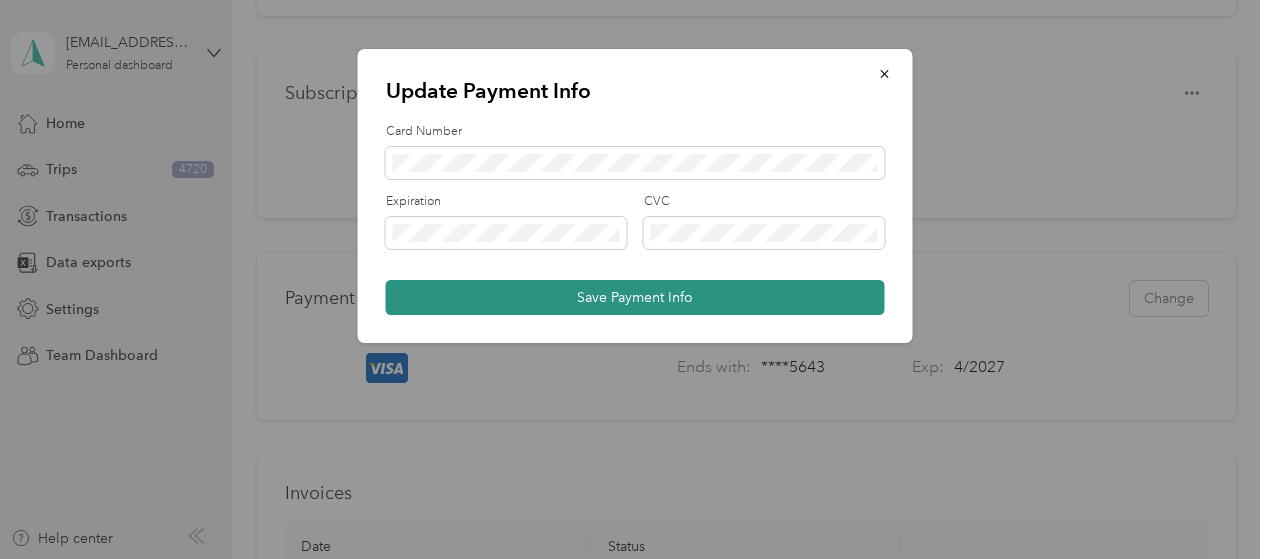 click on "Save Payment Info" at bounding box center (635, 297) 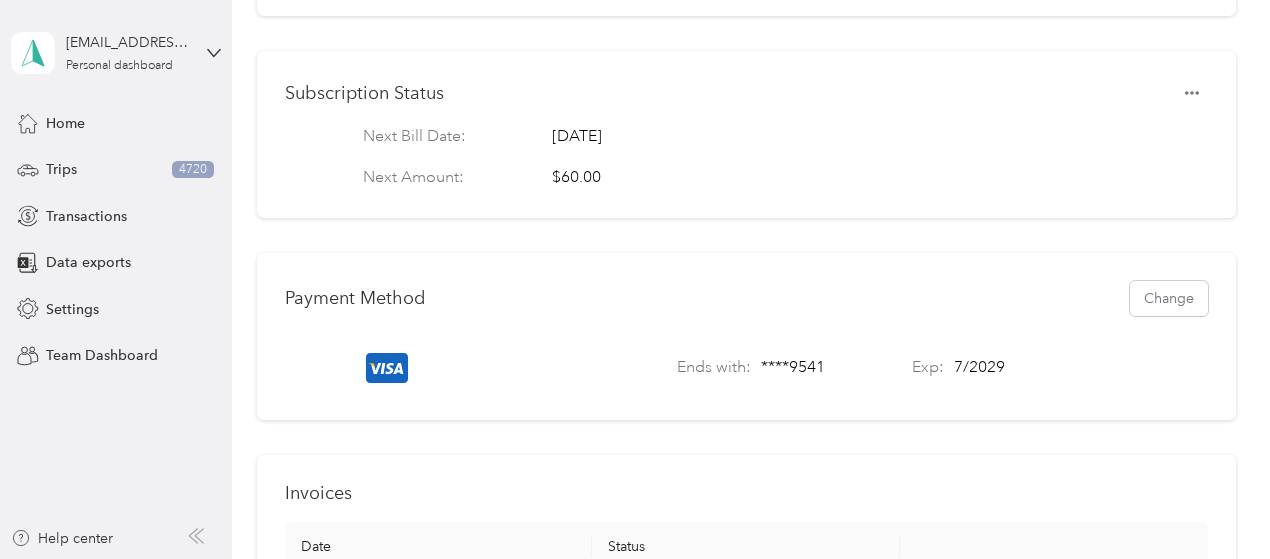 click on "Payment Method Change" at bounding box center [746, 298] 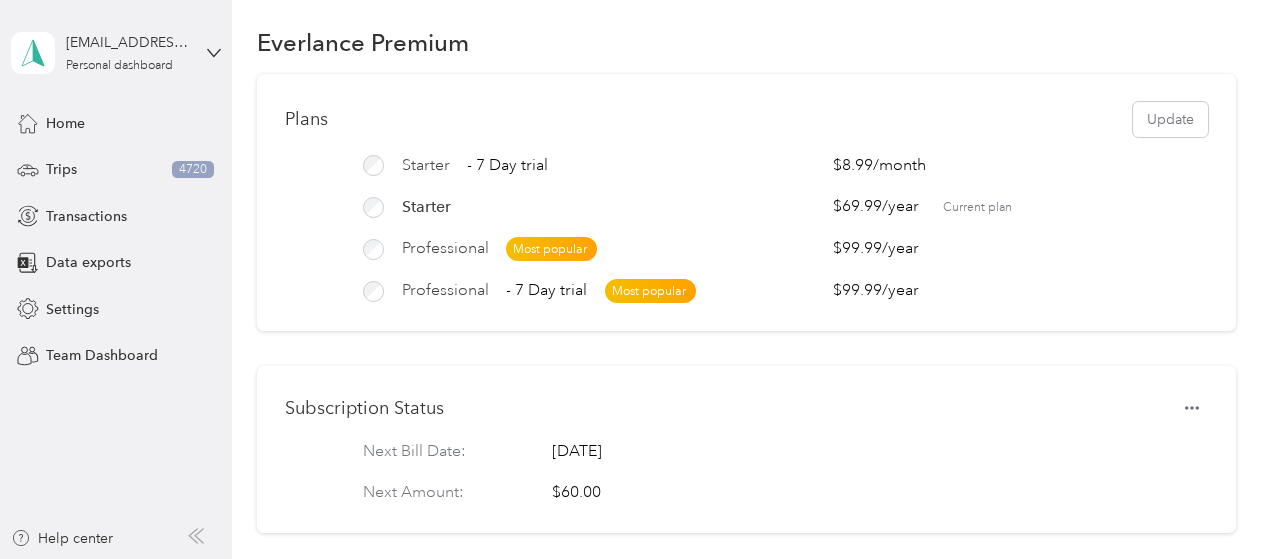 scroll, scrollTop: 0, scrollLeft: 0, axis: both 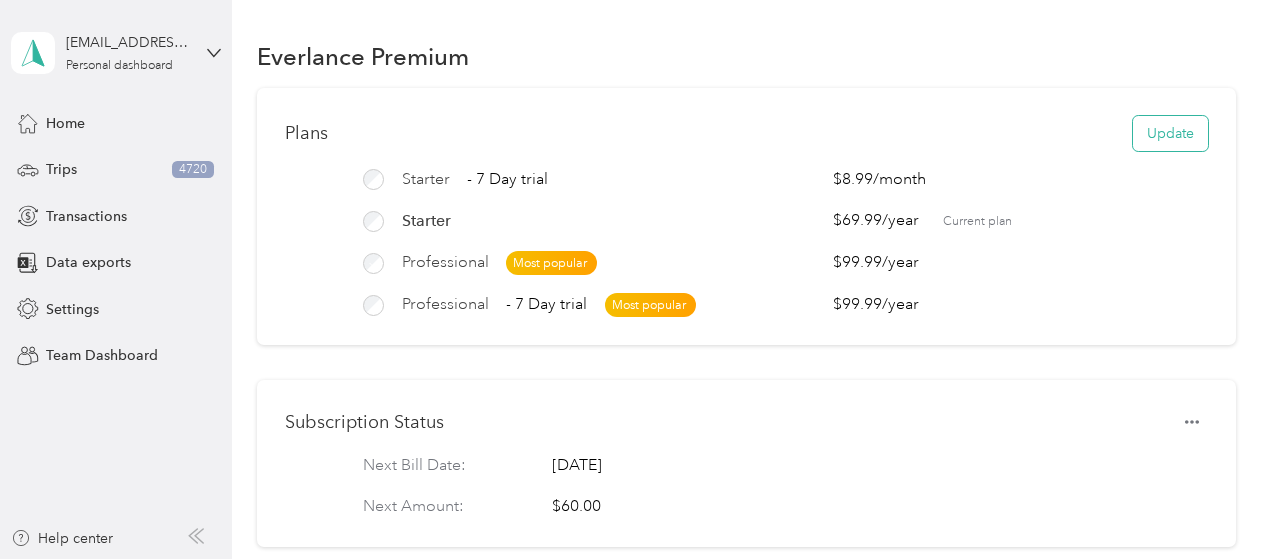 click on "Update" at bounding box center [1170, 133] 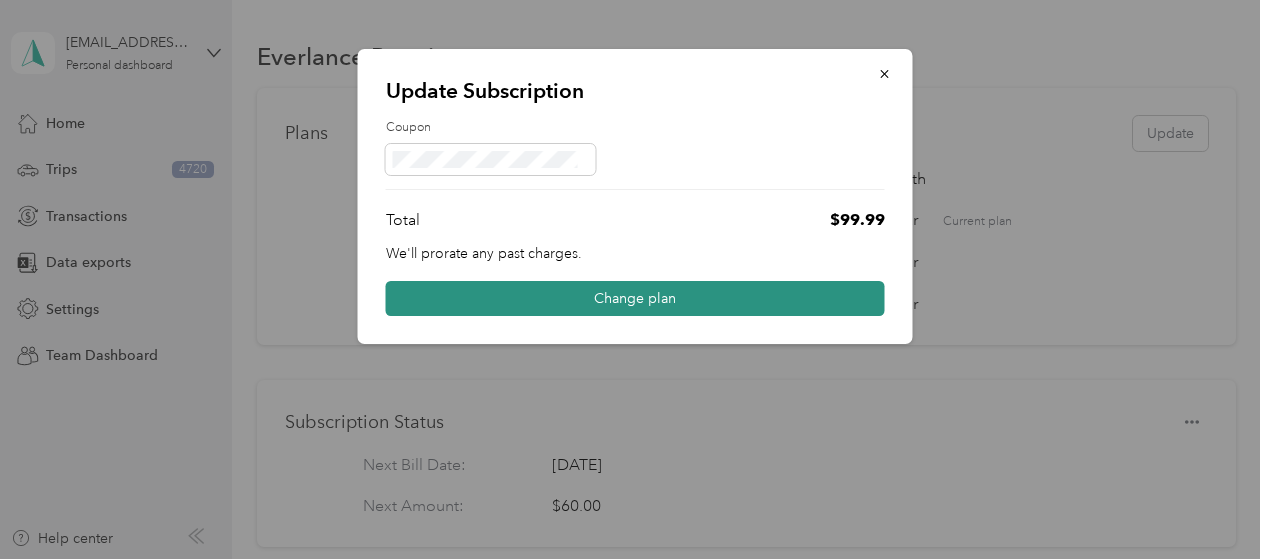 click on "Change plan" at bounding box center [635, 298] 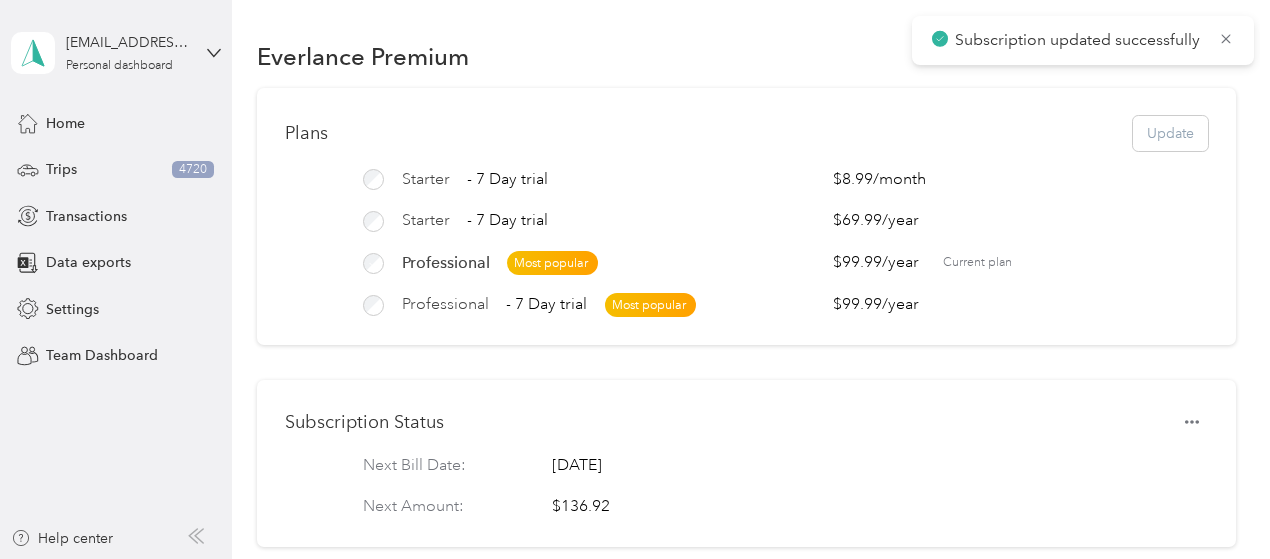 click on "Starter - 7 Day trial  $8.99  / month Starter - 7 Day trial  $69.99  / year Professional Most popular $99.99  / year Current plan Professional - 7 Day trial  Most popular $99.99  / year" at bounding box center [746, 242] 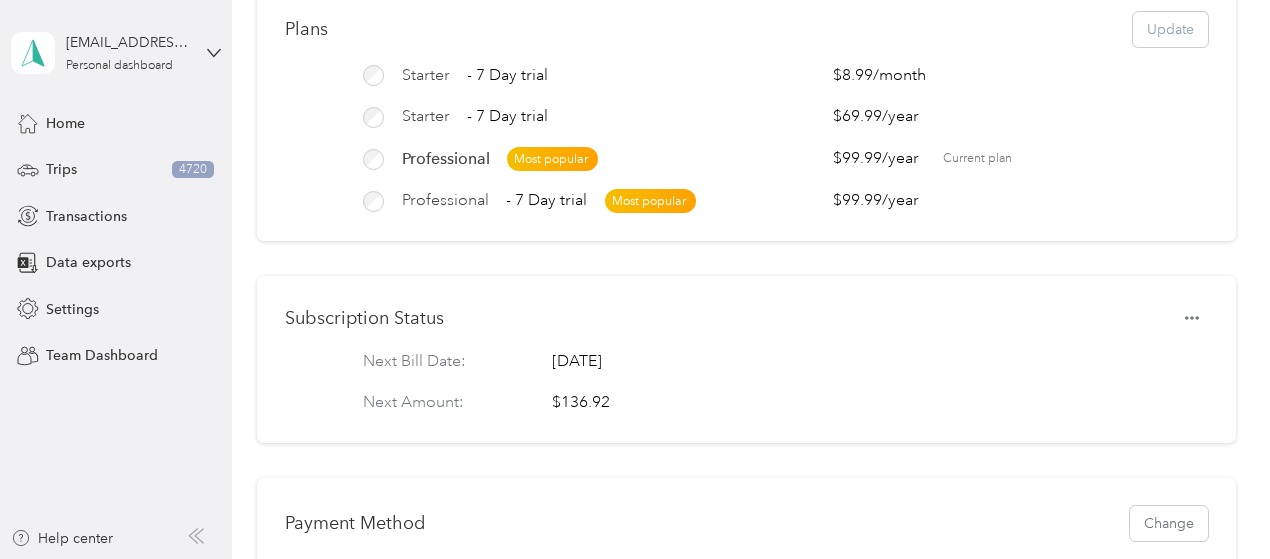 scroll, scrollTop: 0, scrollLeft: 0, axis: both 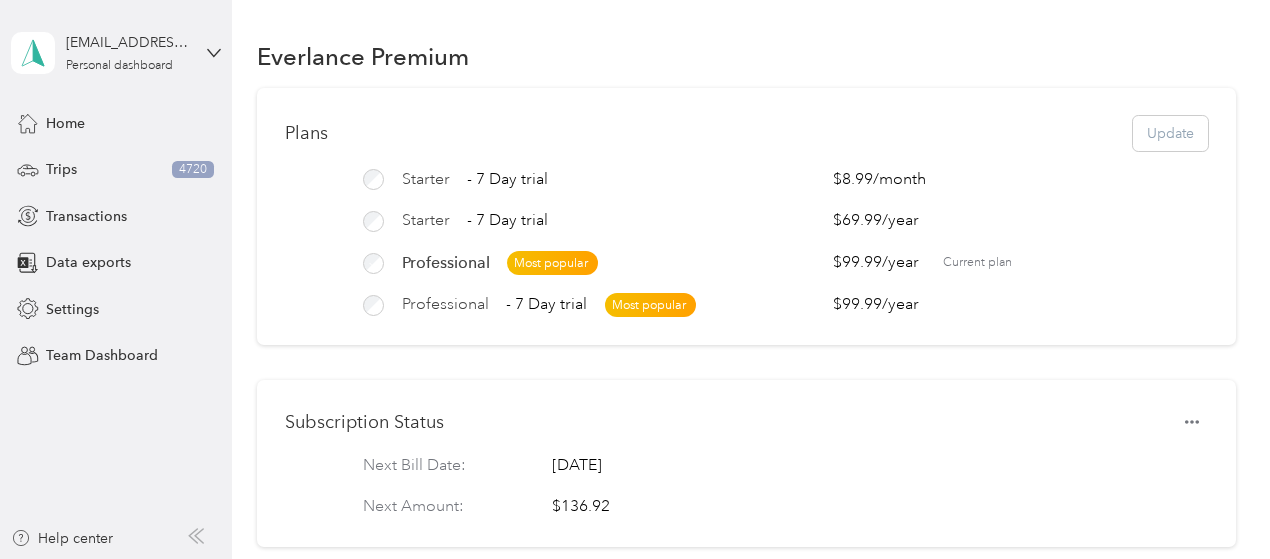 click on "Most popular" at bounding box center (552, 263) 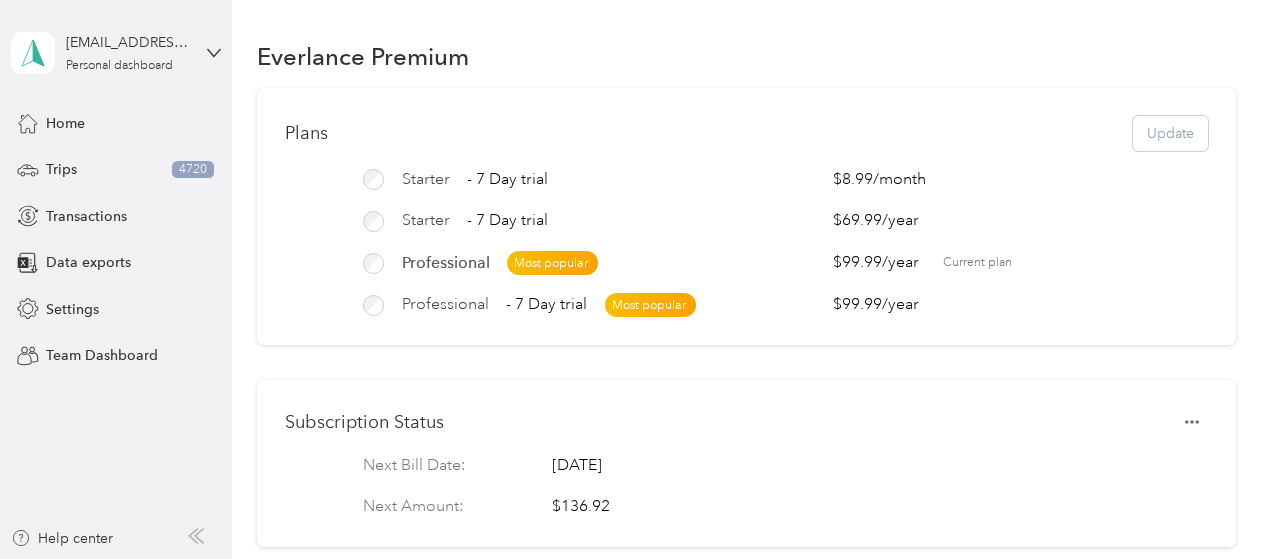 click on "Professional" at bounding box center [446, 263] 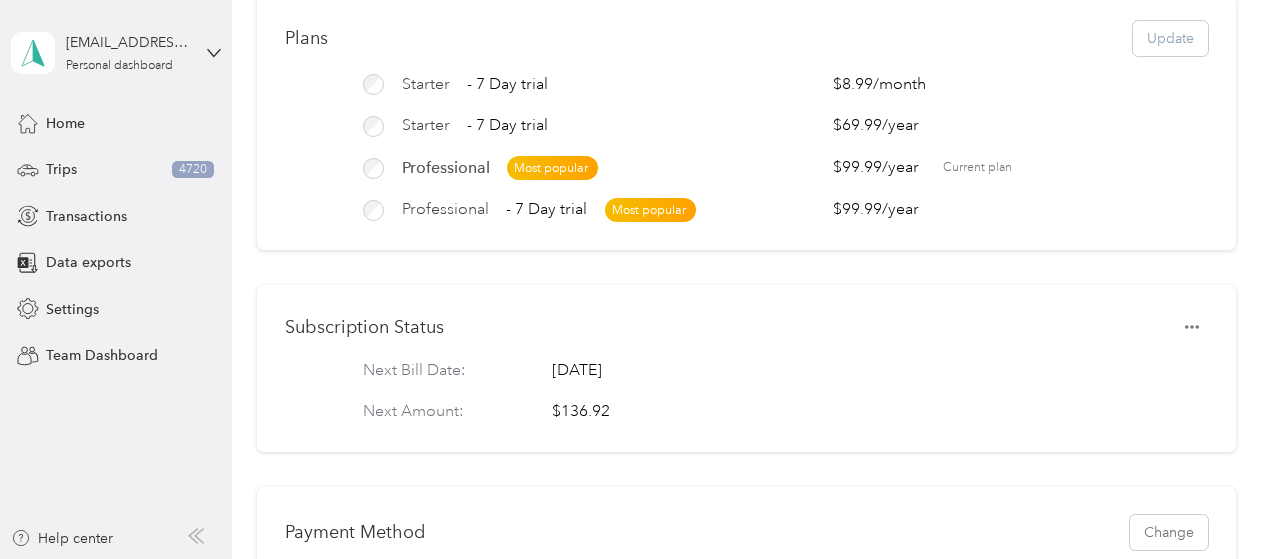 scroll, scrollTop: 0, scrollLeft: 0, axis: both 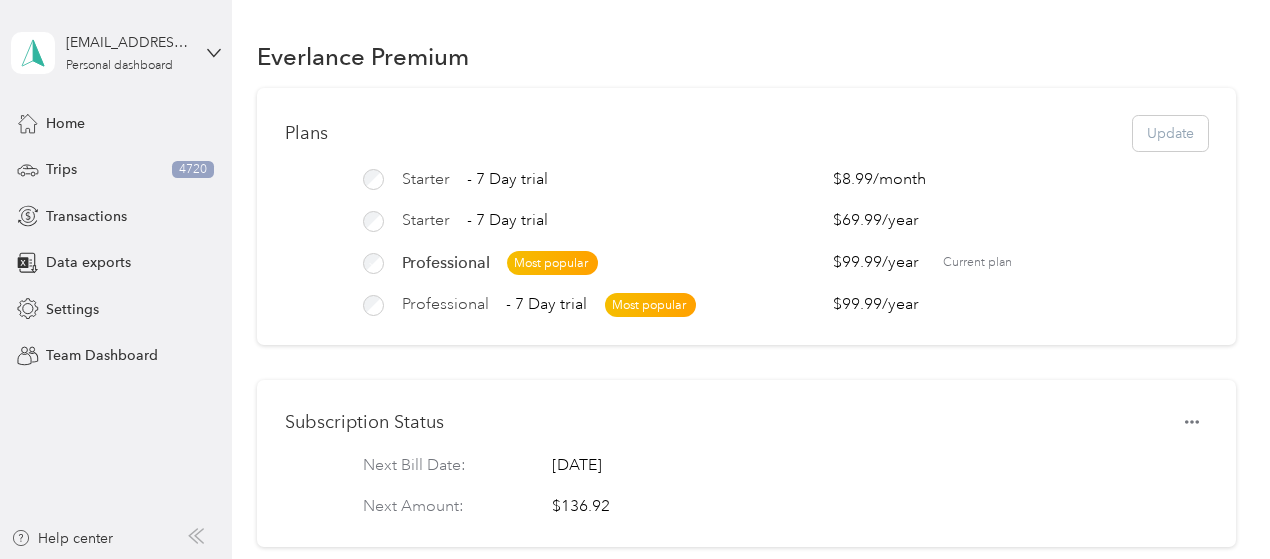 drag, startPoint x: 103, startPoint y: 287, endPoint x: 421, endPoint y: 286, distance: 318.0016 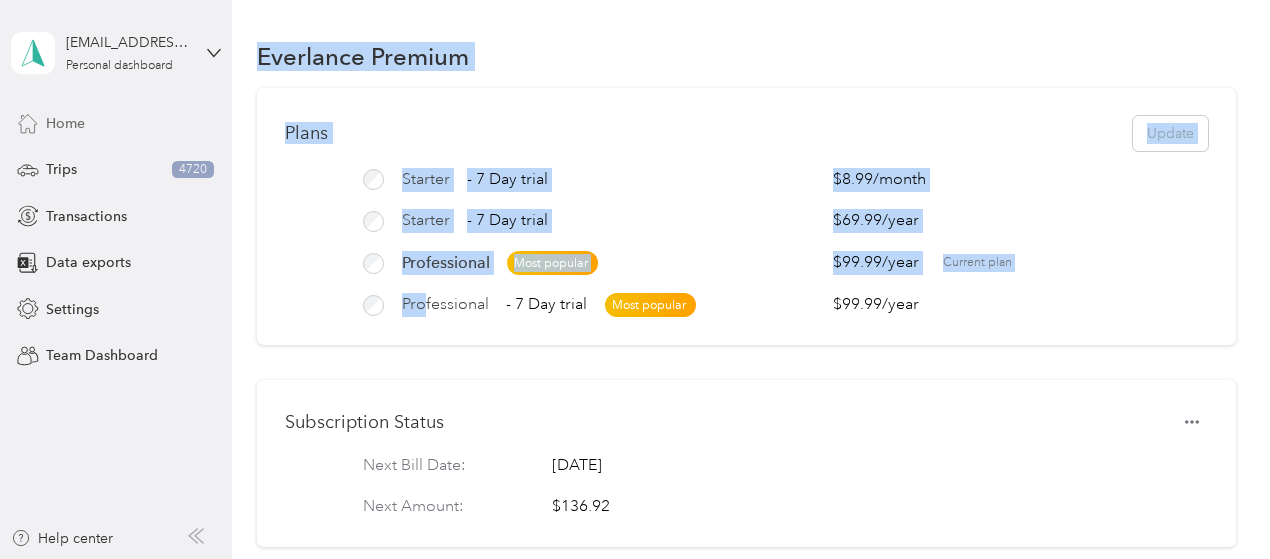 click on "Home" at bounding box center [116, 123] 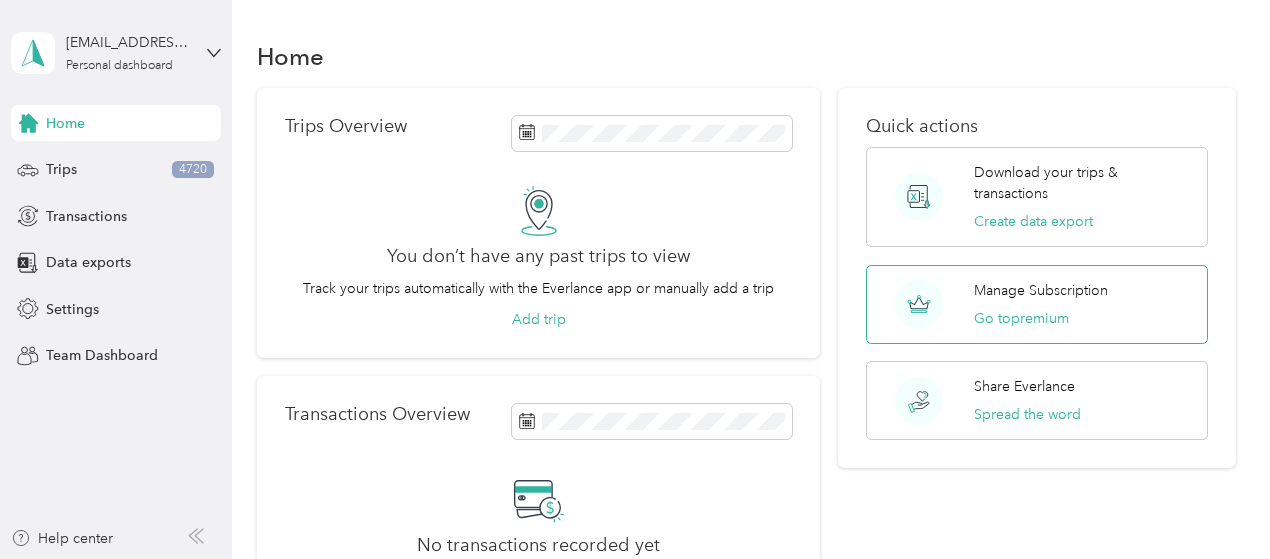 click 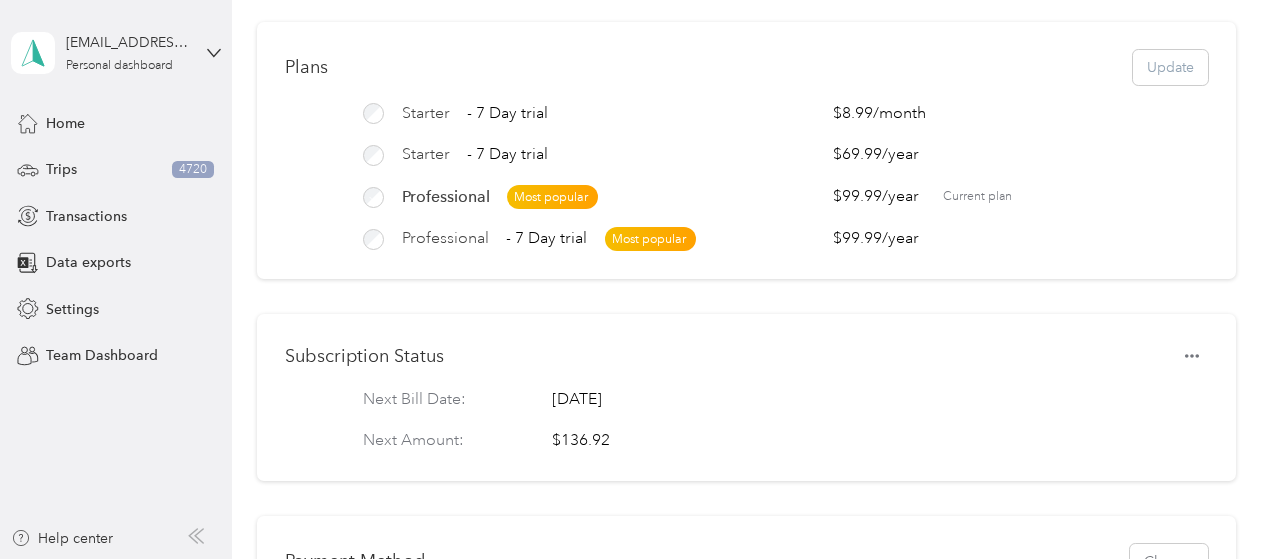 scroll, scrollTop: 0, scrollLeft: 0, axis: both 